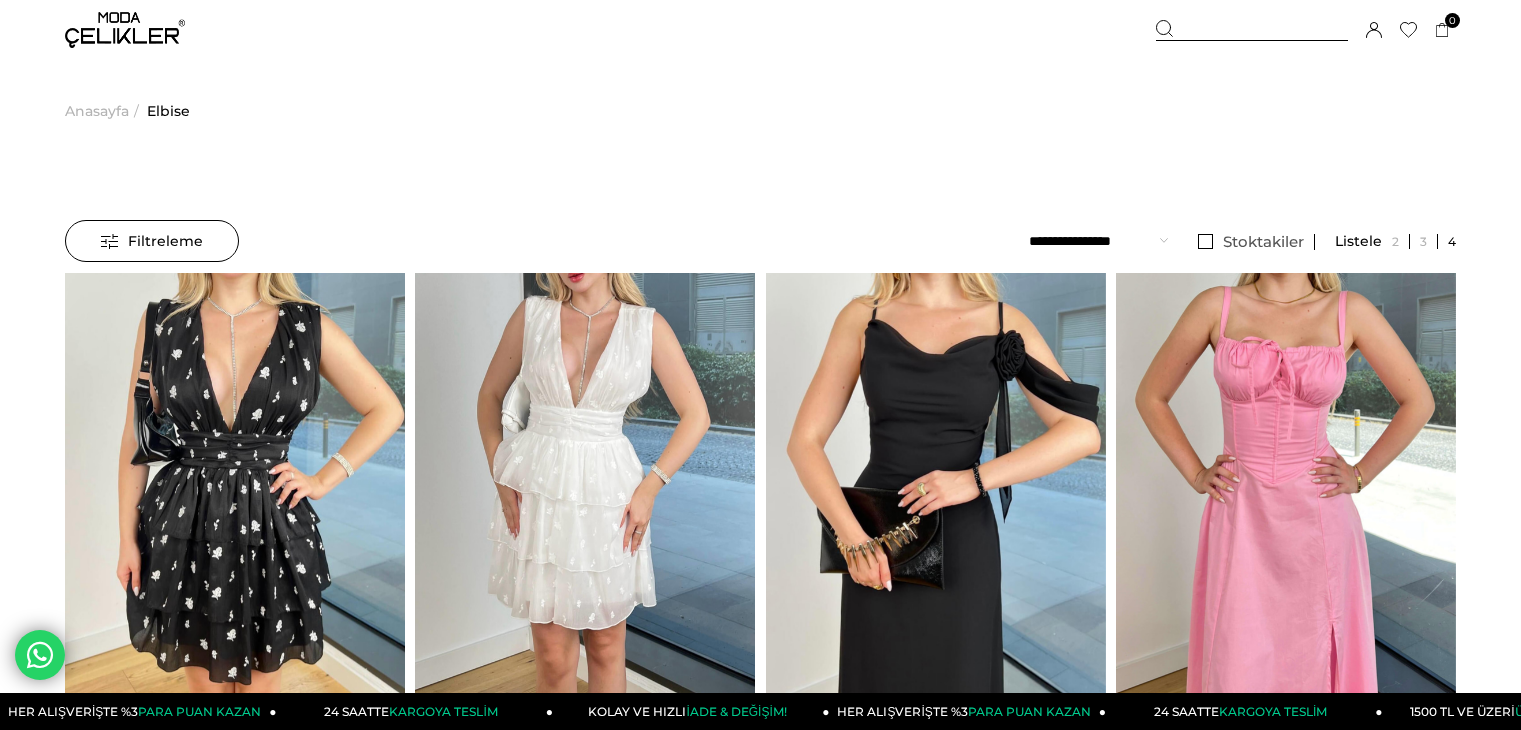 scroll, scrollTop: 0, scrollLeft: 0, axis: both 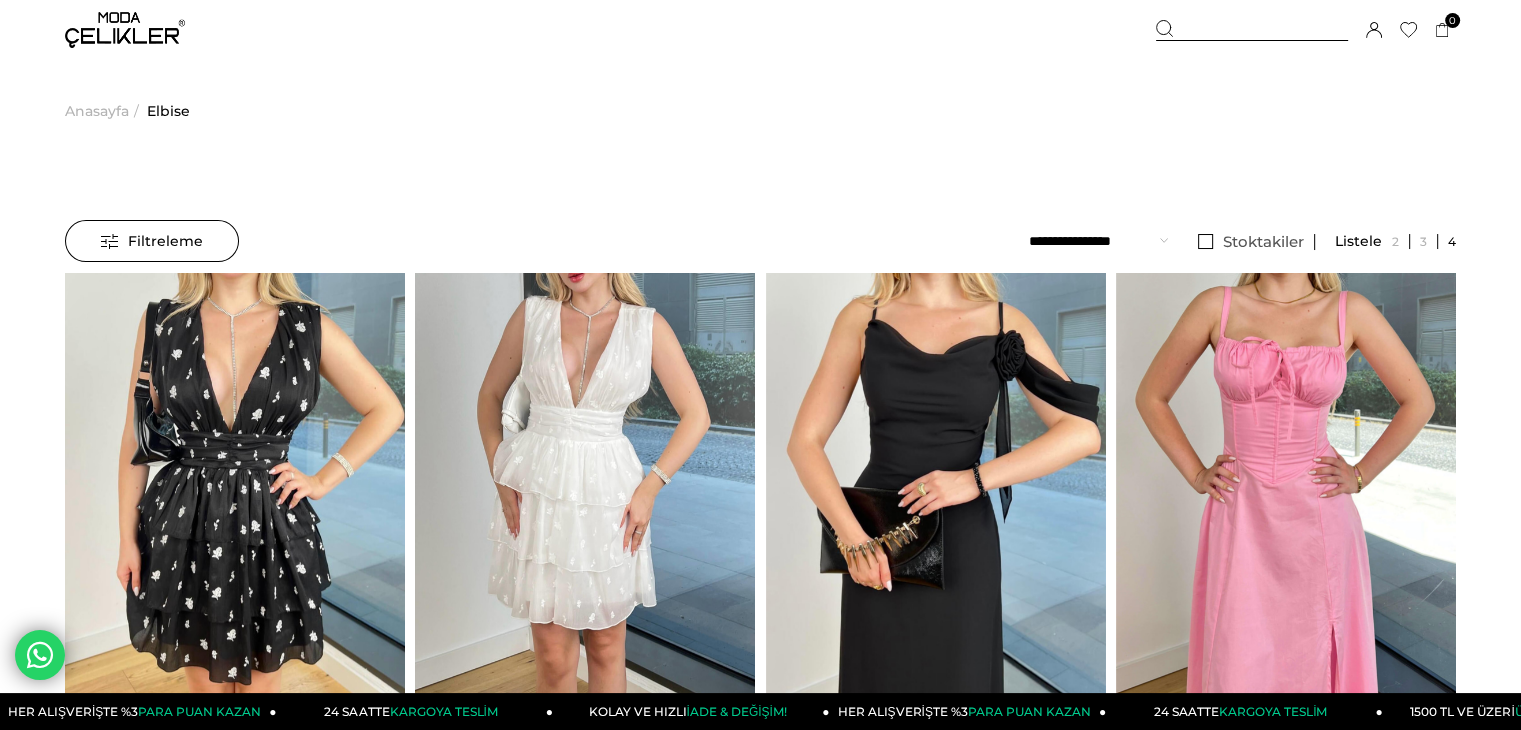 click on "Filtreleme" at bounding box center [152, 241] 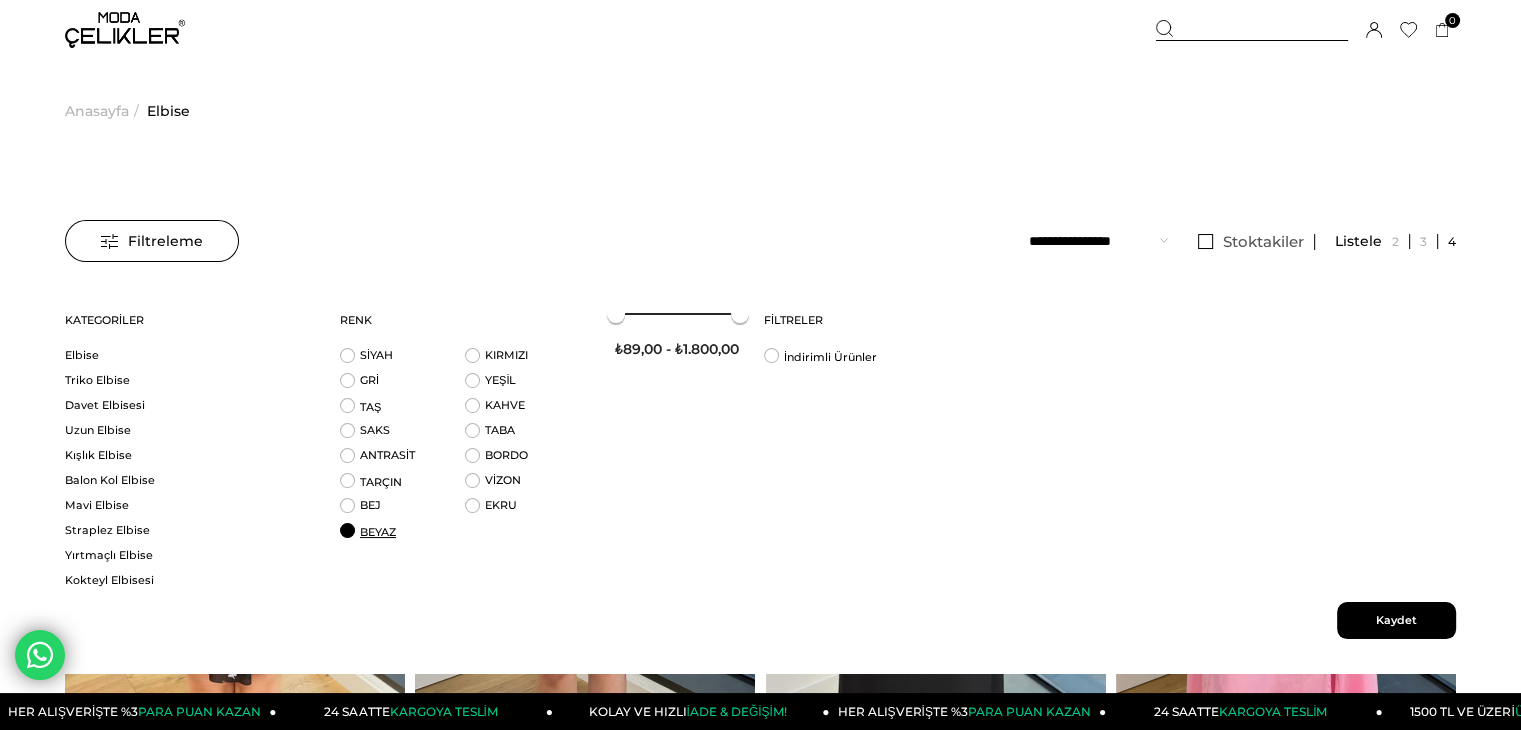 click on "BEYAZ" at bounding box center (378, 532) 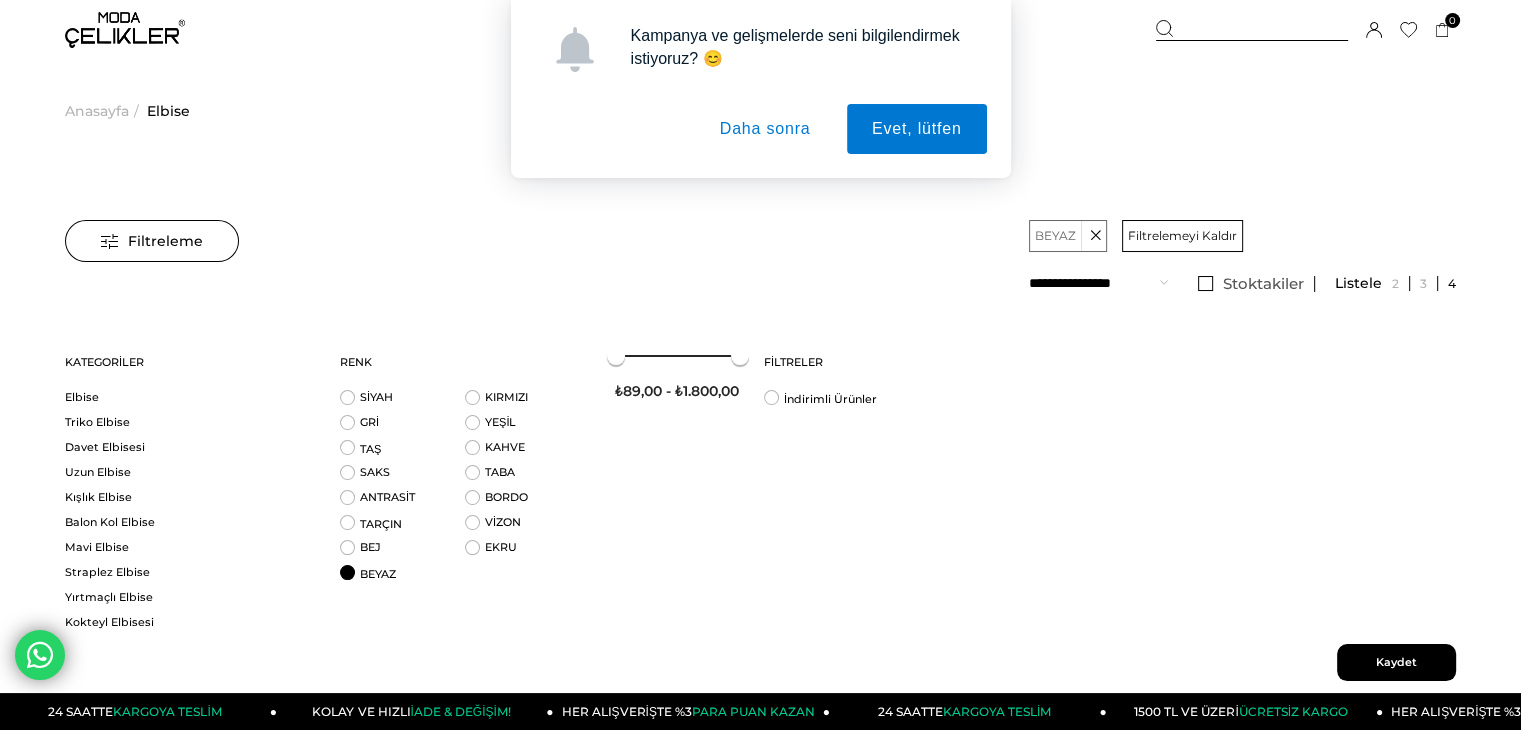 click on "Daha sonra" at bounding box center [765, 129] 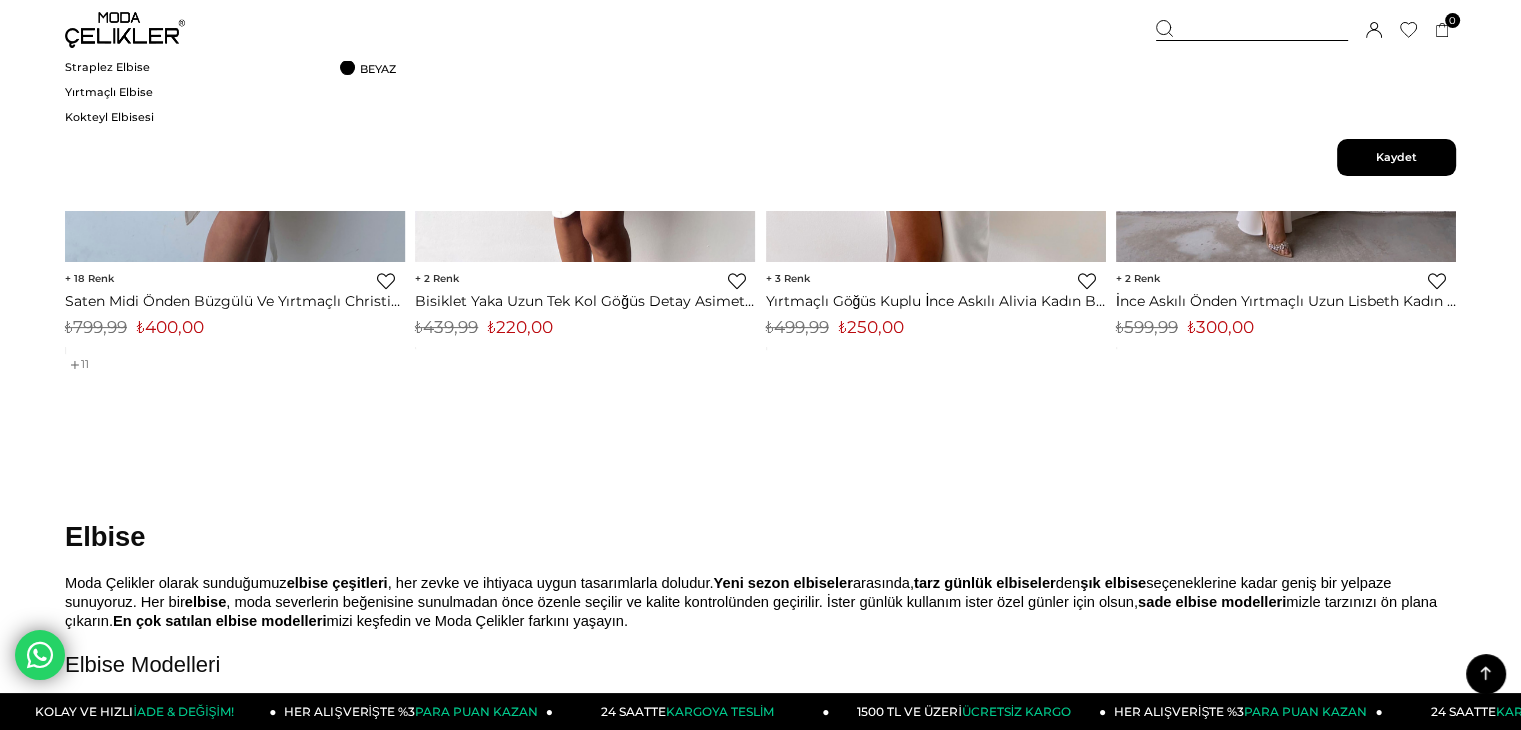 scroll, scrollTop: 480, scrollLeft: 0, axis: vertical 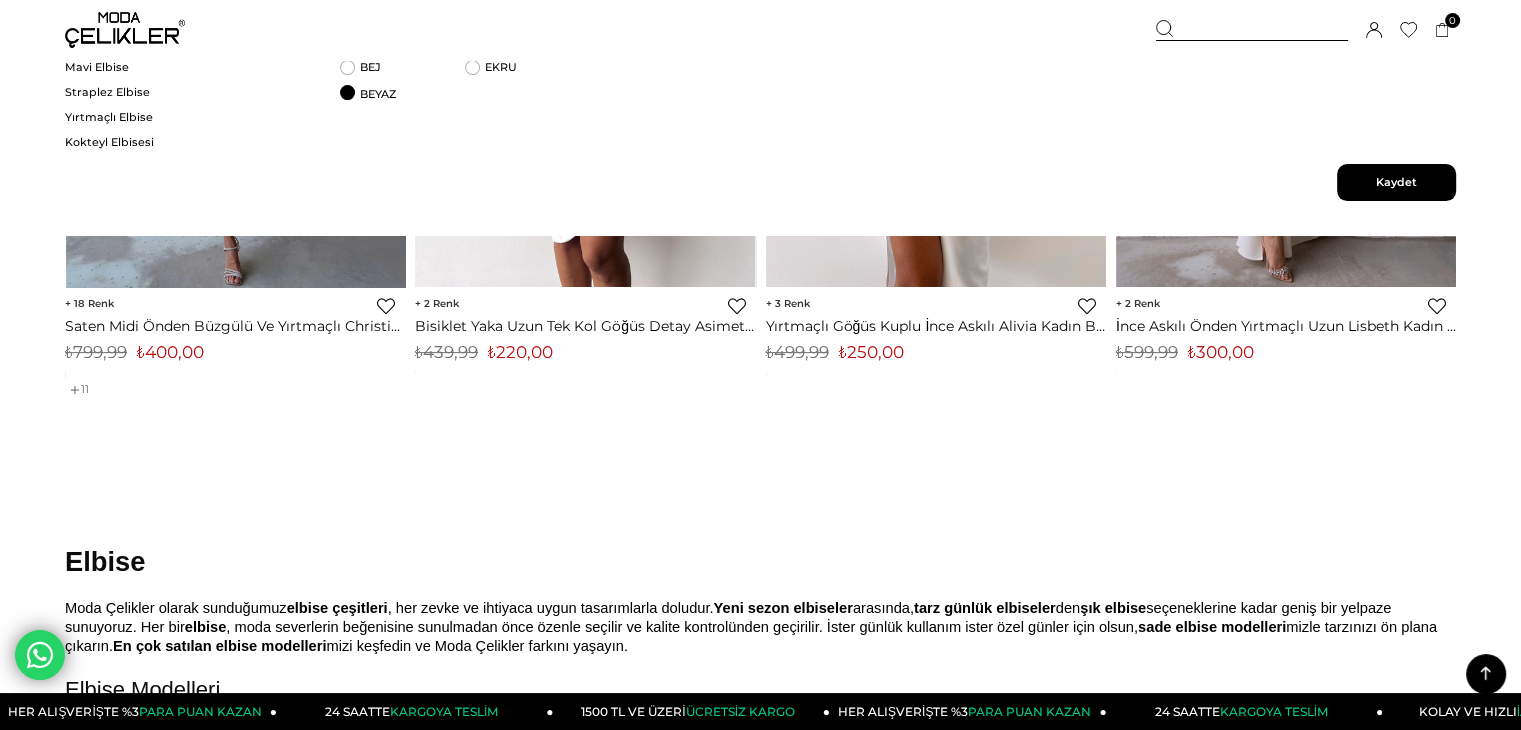 click at bounding box center (236, 61) 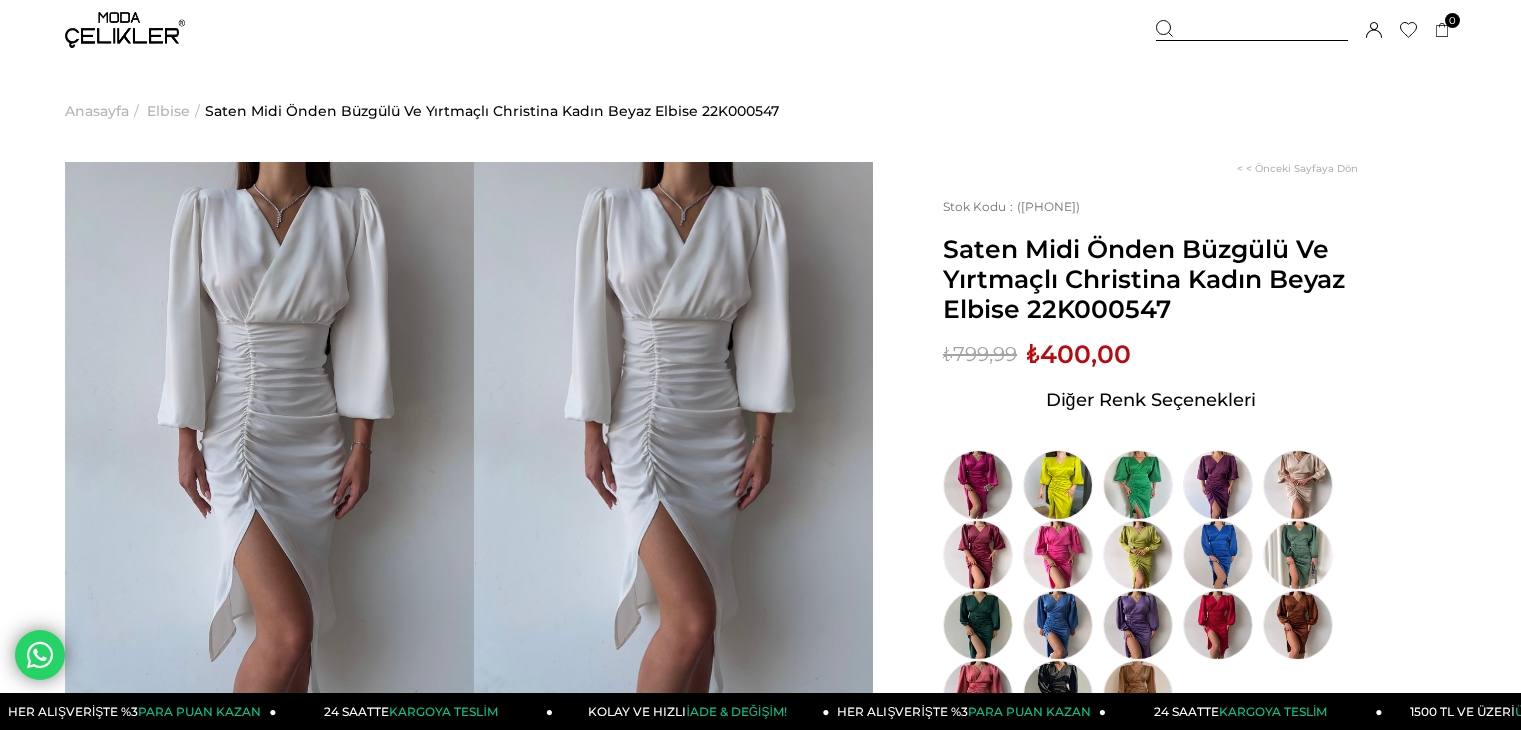 scroll, scrollTop: 0, scrollLeft: 0, axis: both 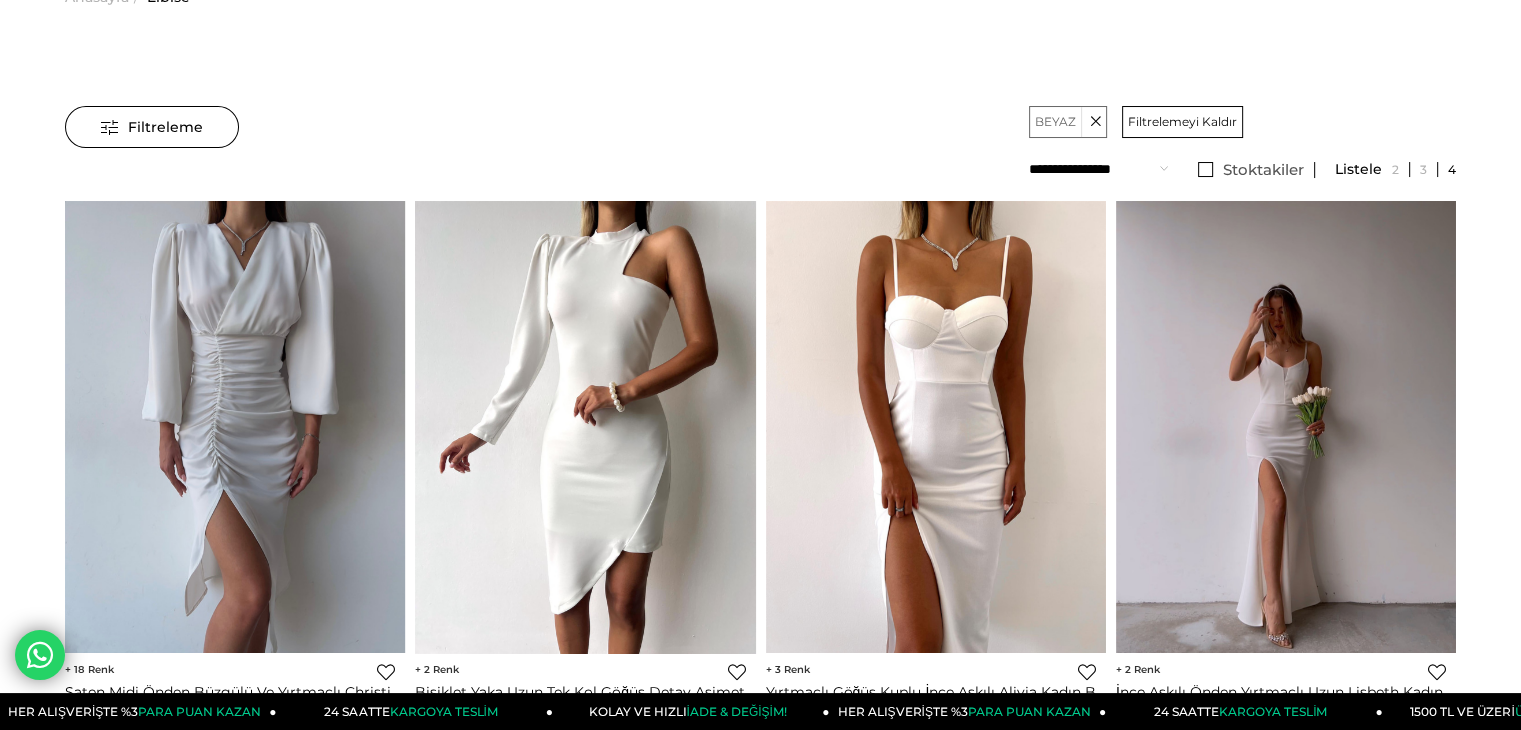 click at bounding box center [585, 427] 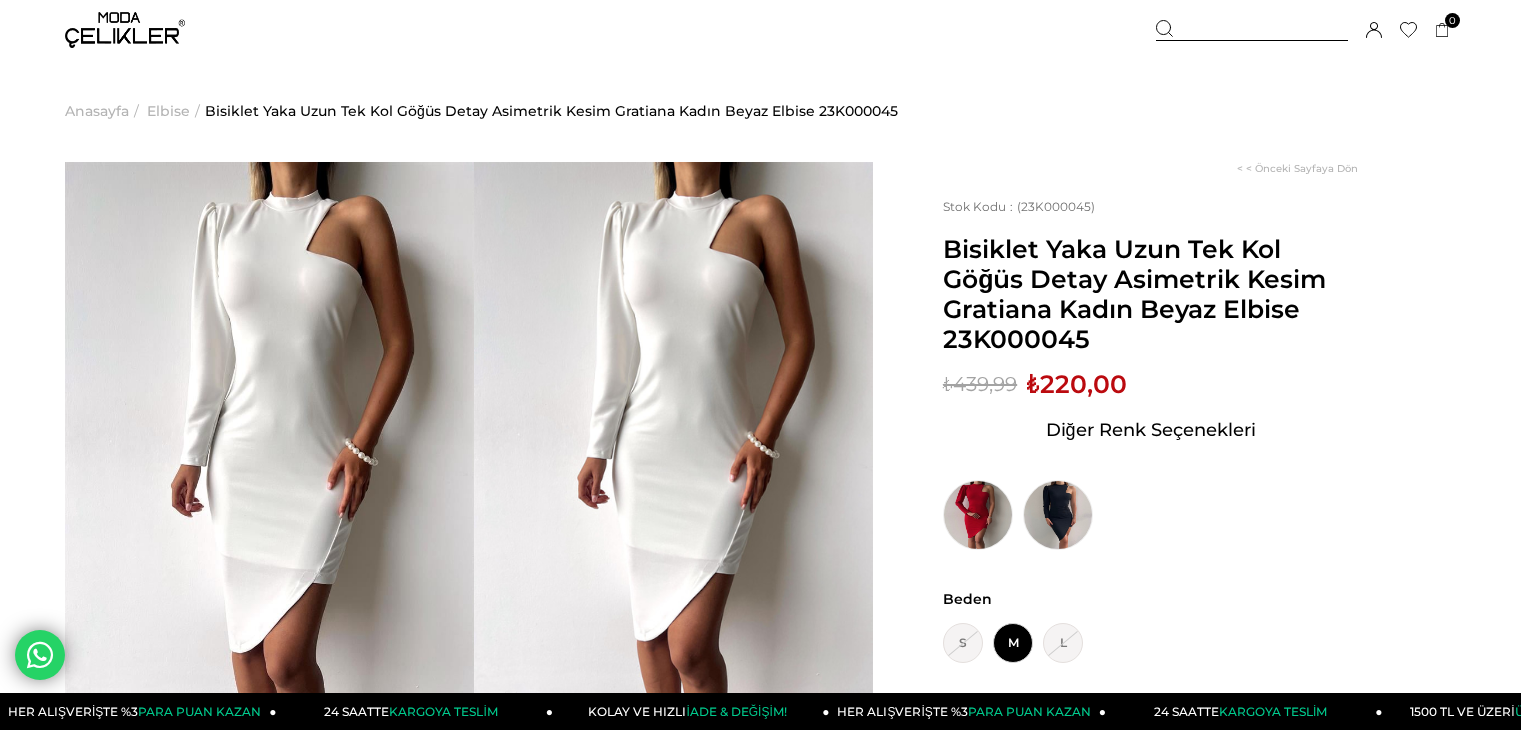 scroll, scrollTop: 0, scrollLeft: 0, axis: both 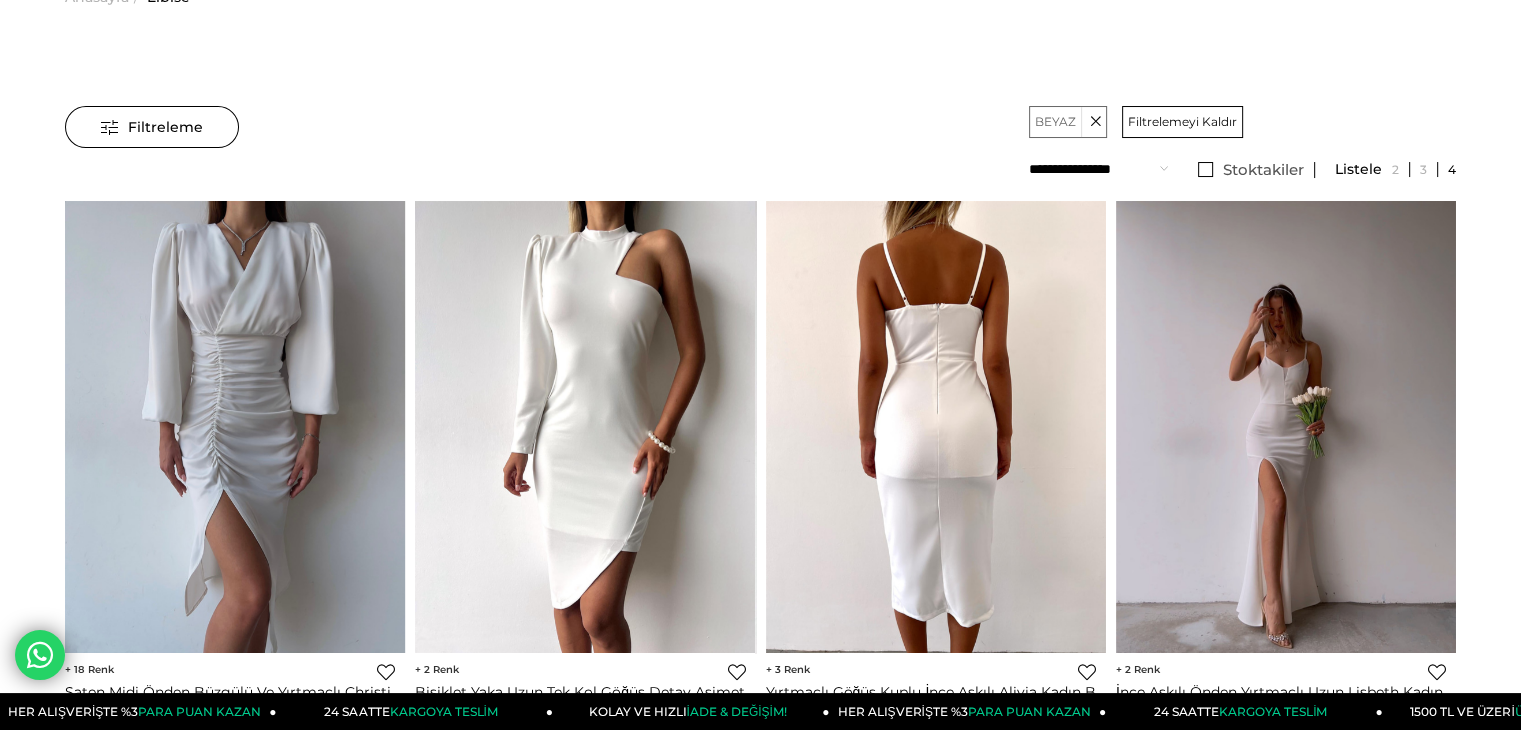 click at bounding box center [936, 427] 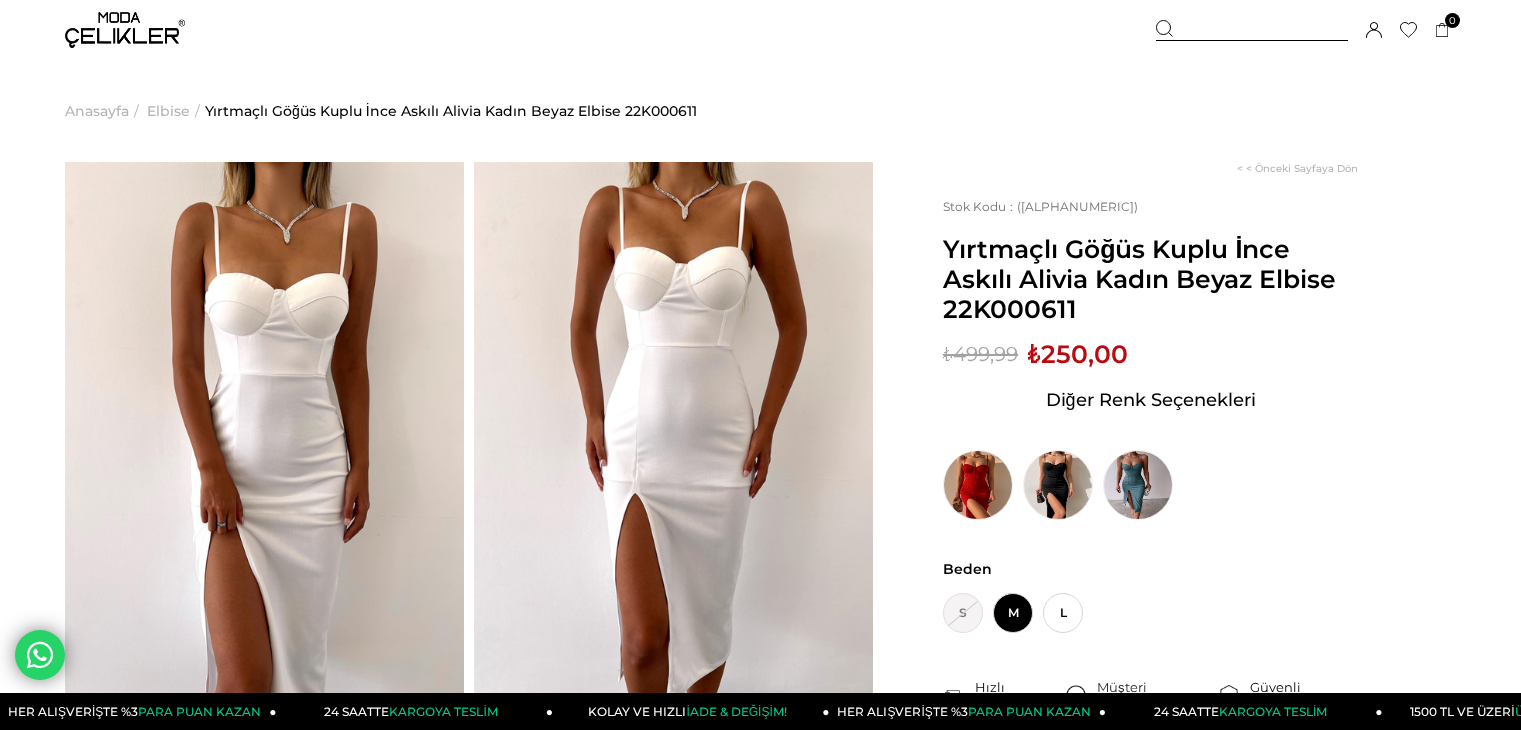 scroll, scrollTop: 0, scrollLeft: 0, axis: both 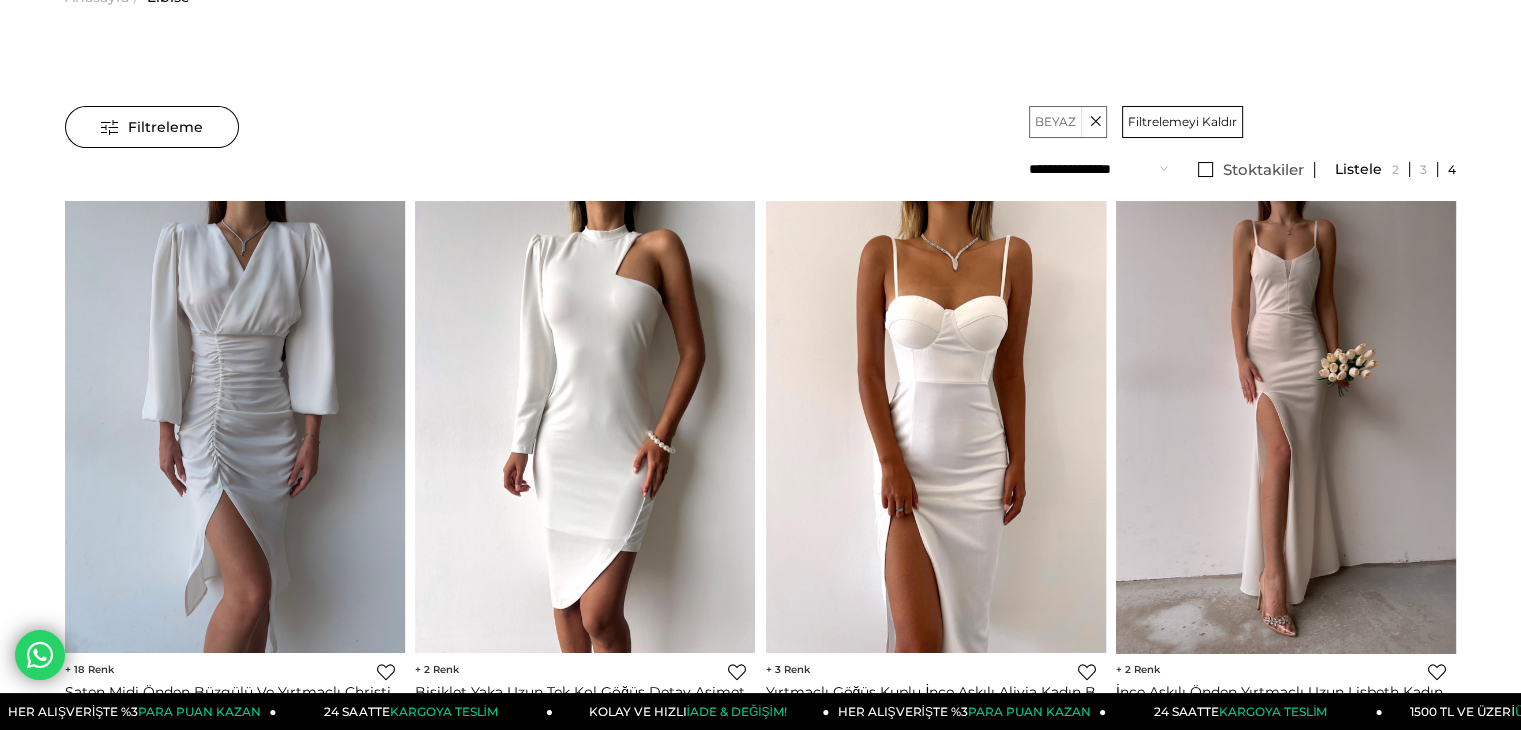 click at bounding box center [1286, 427] 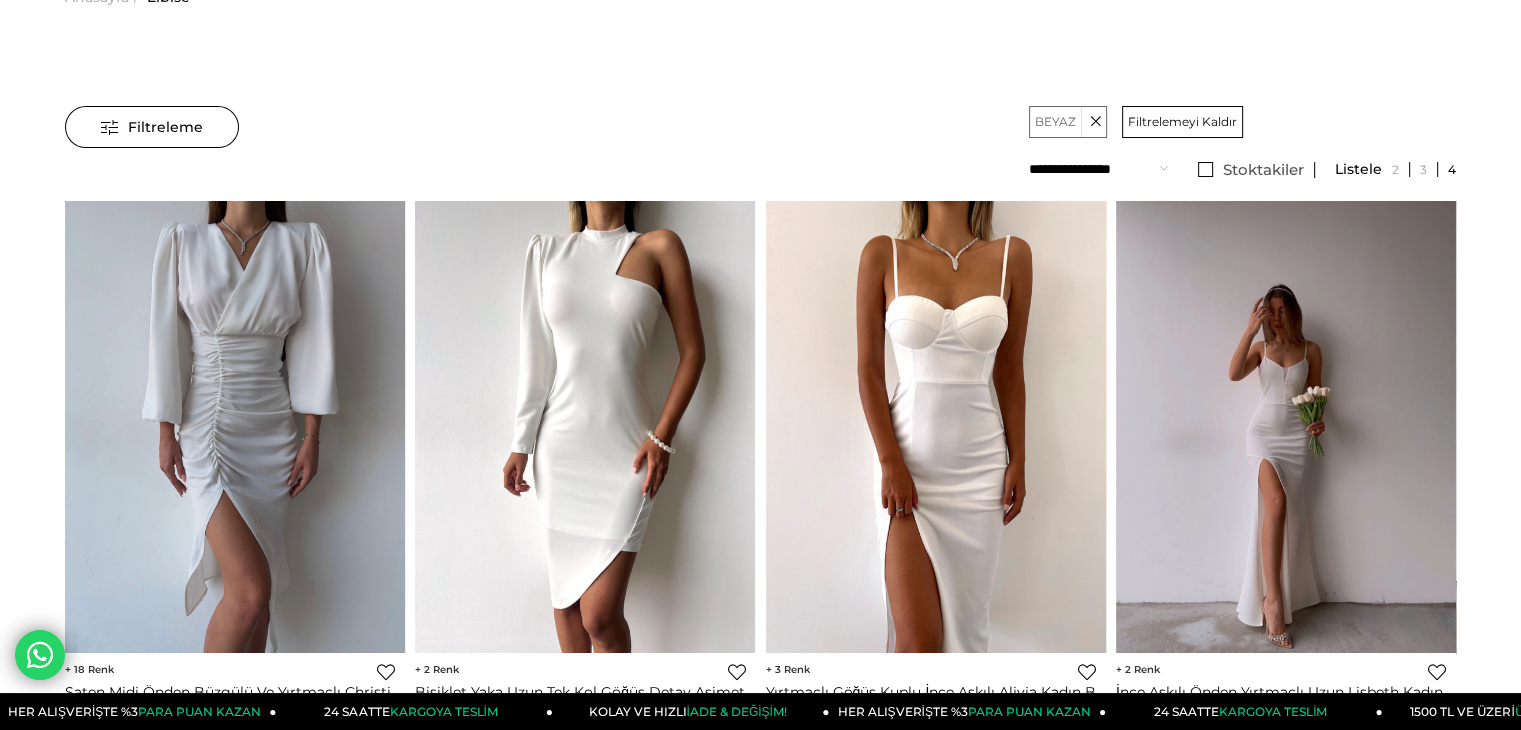 click at bounding box center (1286, 427) 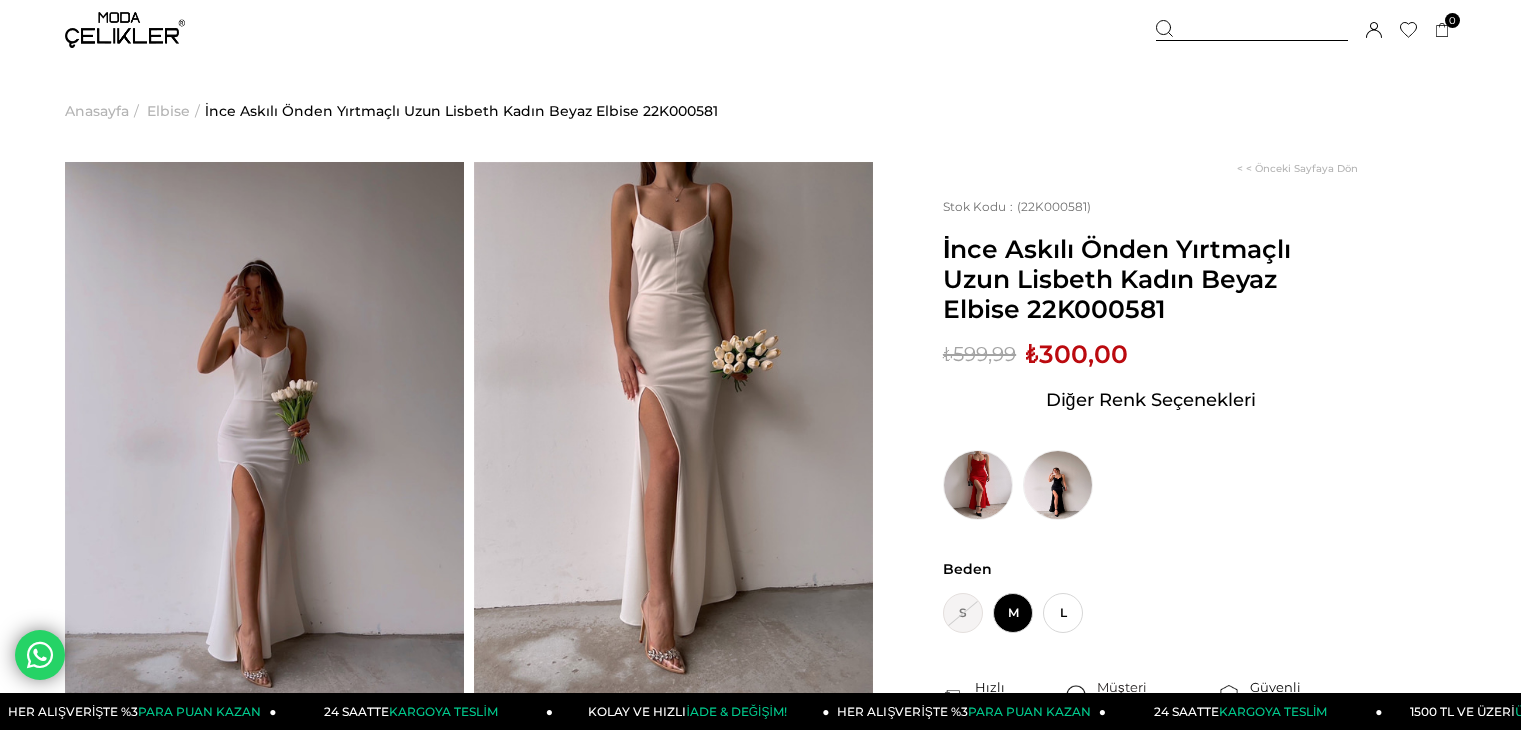 scroll, scrollTop: 0, scrollLeft: 0, axis: both 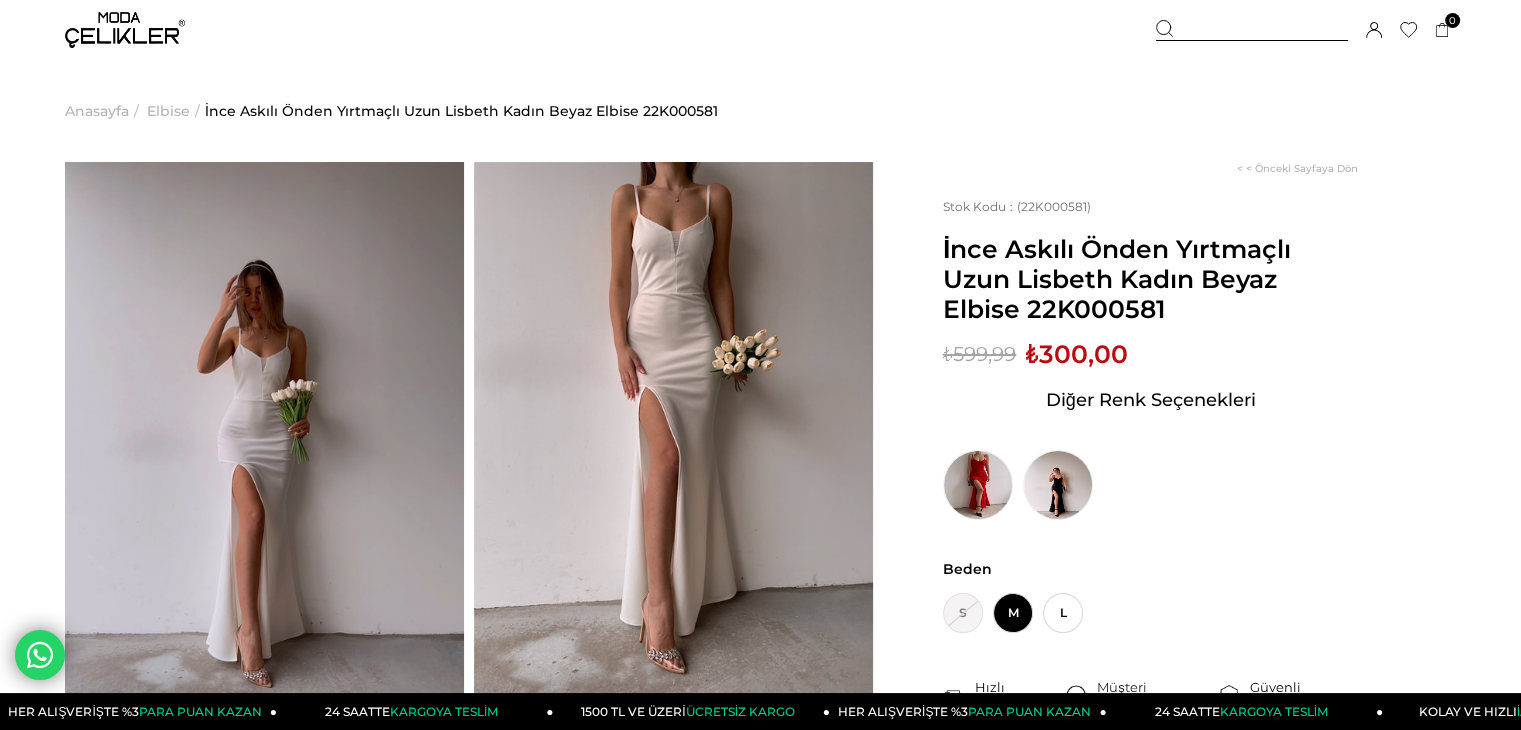 click at bounding box center [125, 30] 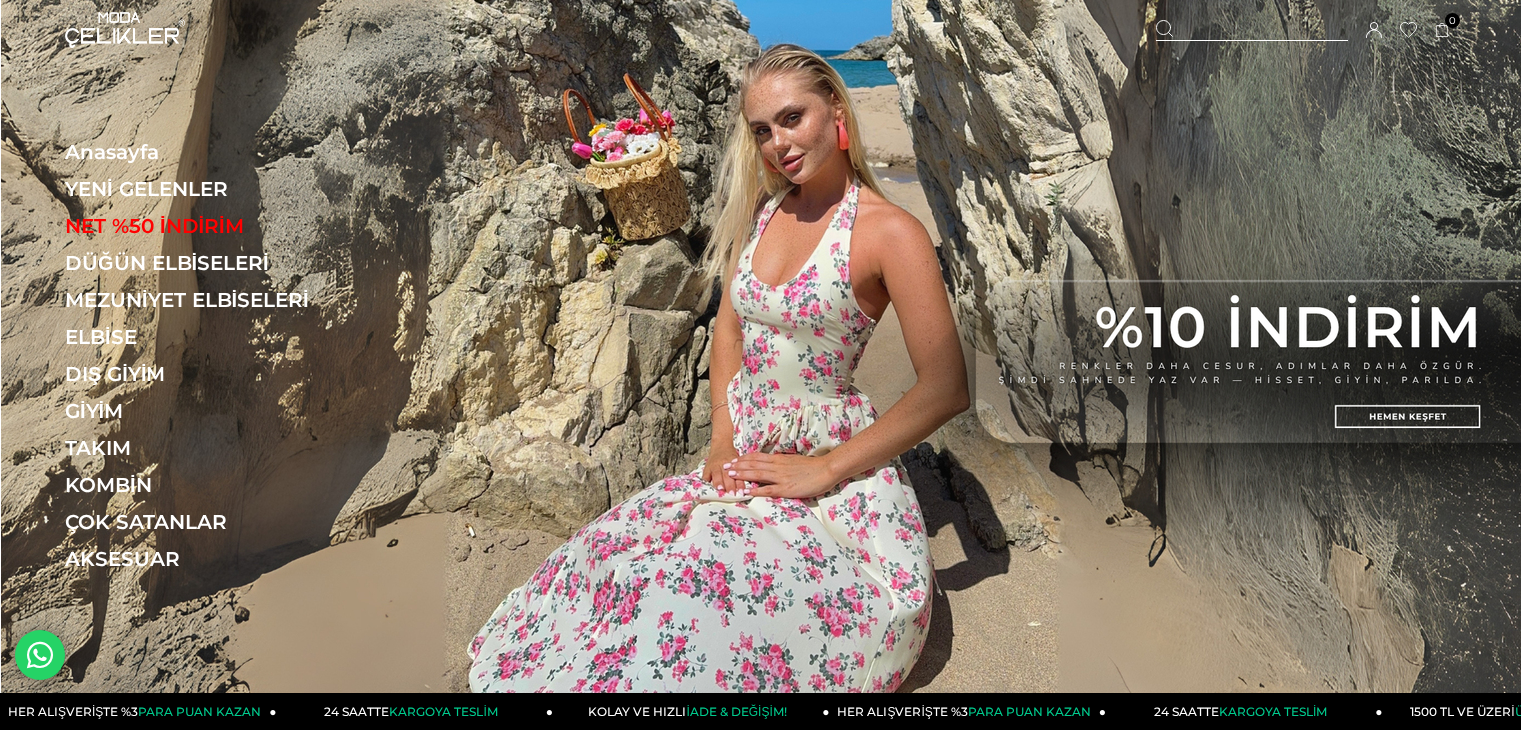scroll, scrollTop: 0, scrollLeft: 0, axis: both 